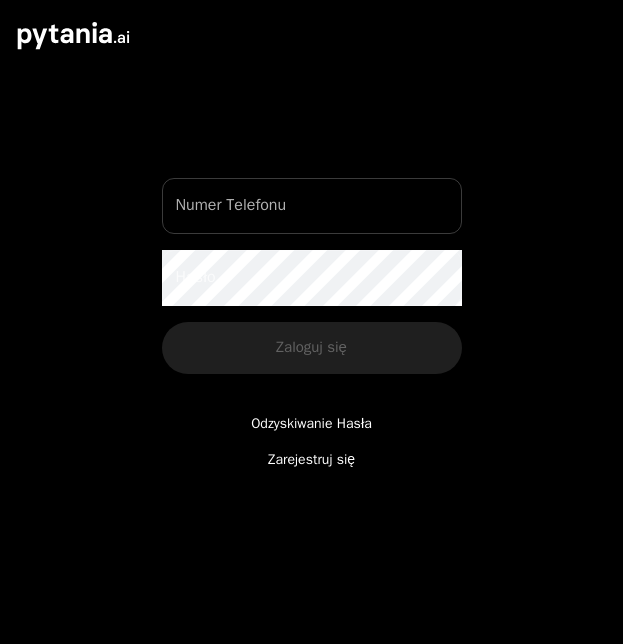 scroll, scrollTop: 0, scrollLeft: 0, axis: both 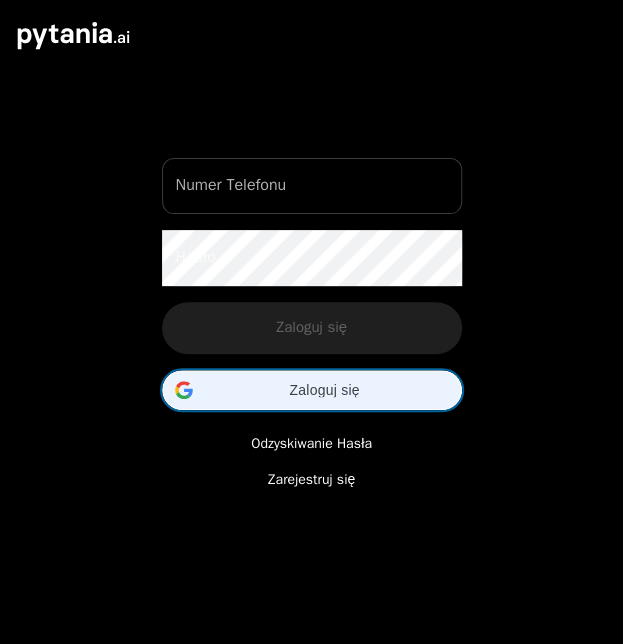 click on "Zaloguj się Zaloguj się przez Google. Otwiera się w nowej karcie" at bounding box center [312, 390] 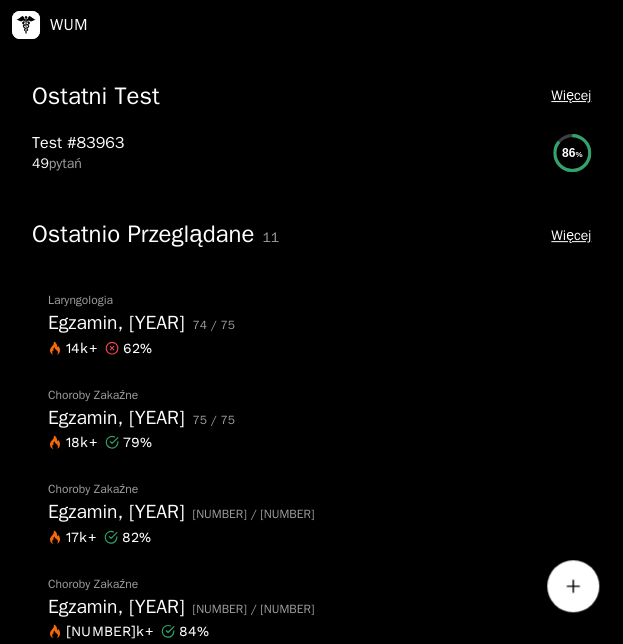 click on "14k+" at bounding box center (81, 348) 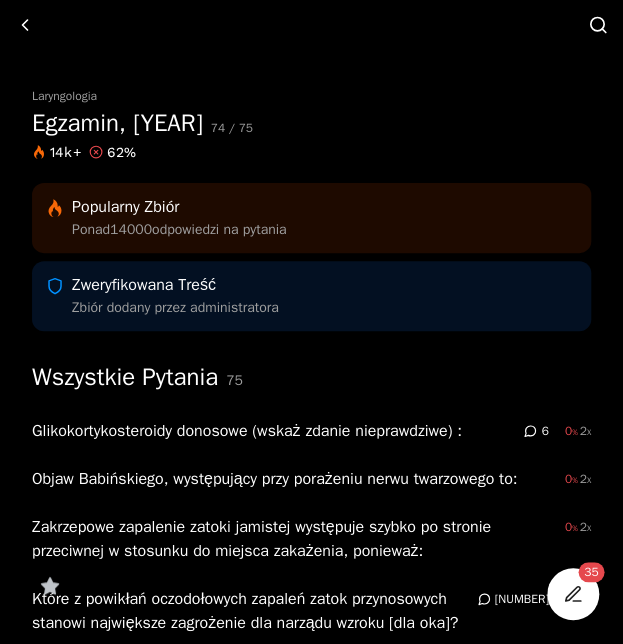 click on "Glikokortykosteroidy donosowe (wskaż zdanie nieprawdziwe) :" at bounding box center (273, 431) 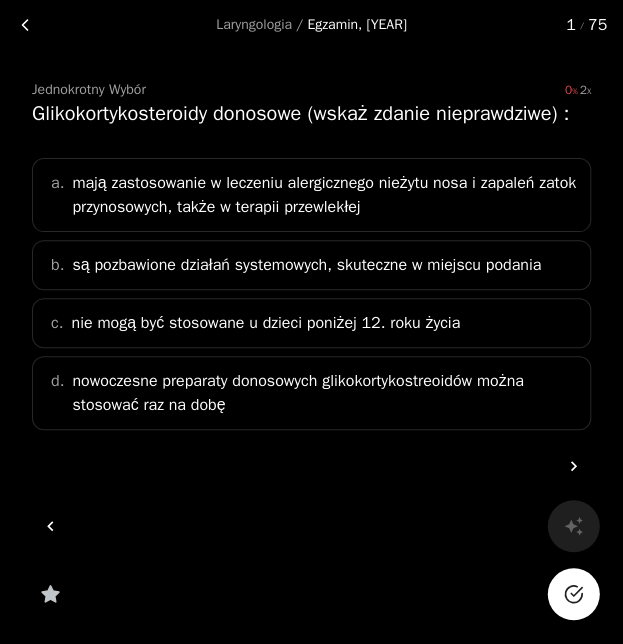 click on "nie mogą być stosowane u dzieci poniżej 12. roku życia" at bounding box center (265, 323) 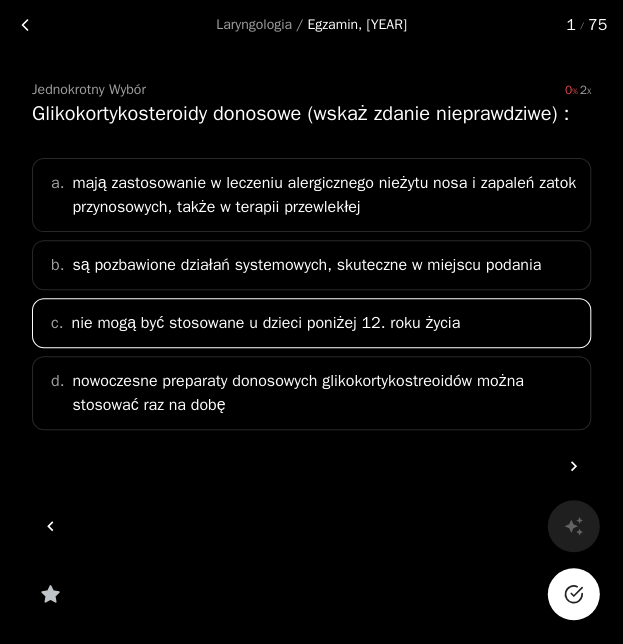 click at bounding box center (573, 594) 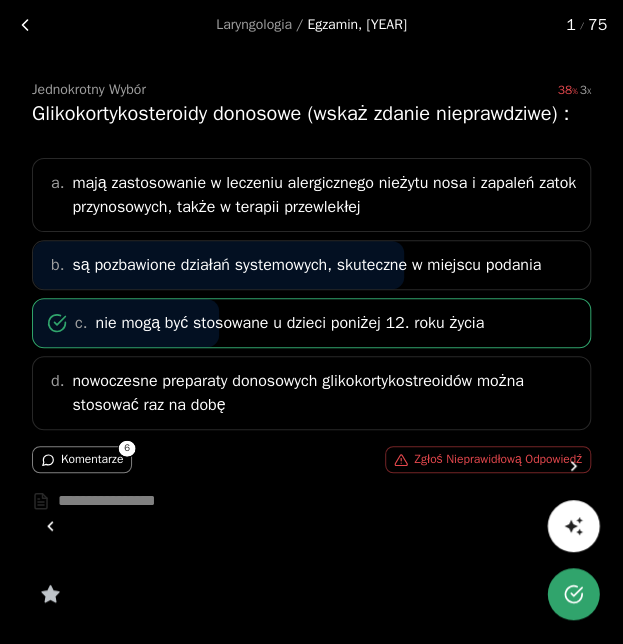 click at bounding box center [573, 466] 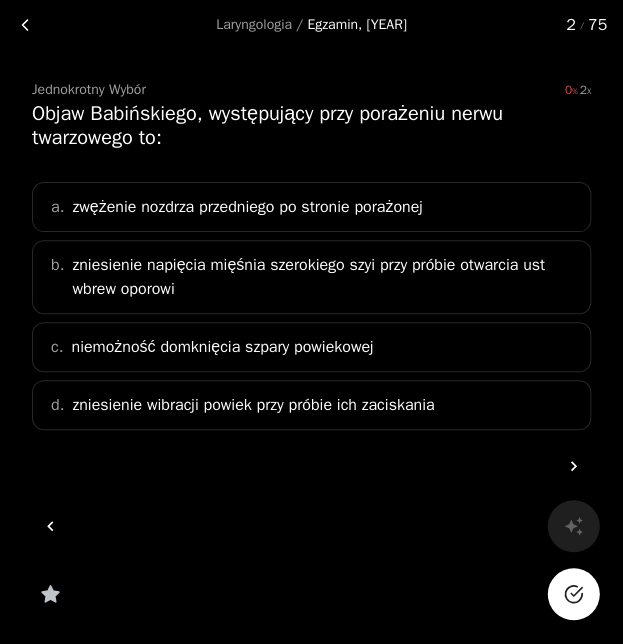 click on "zniesienie napięcia mięśnia szerokiego szyi przy próbie otwarcia ust wbrew oporowi" at bounding box center [325, 277] 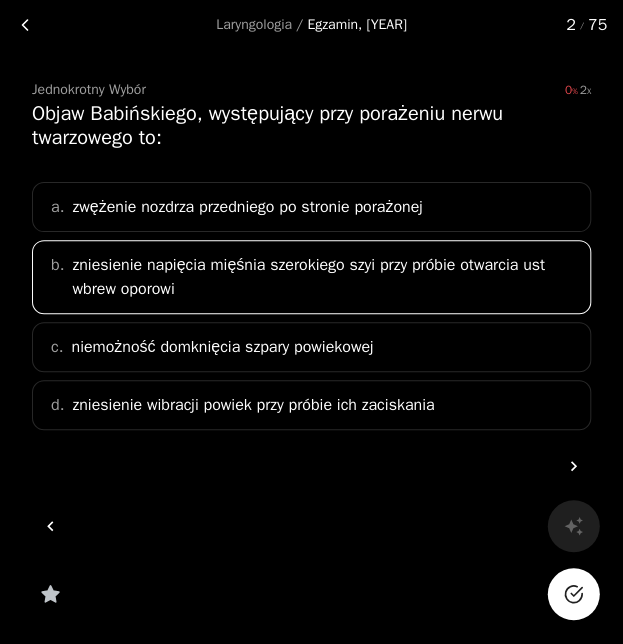 click at bounding box center (573, 594) 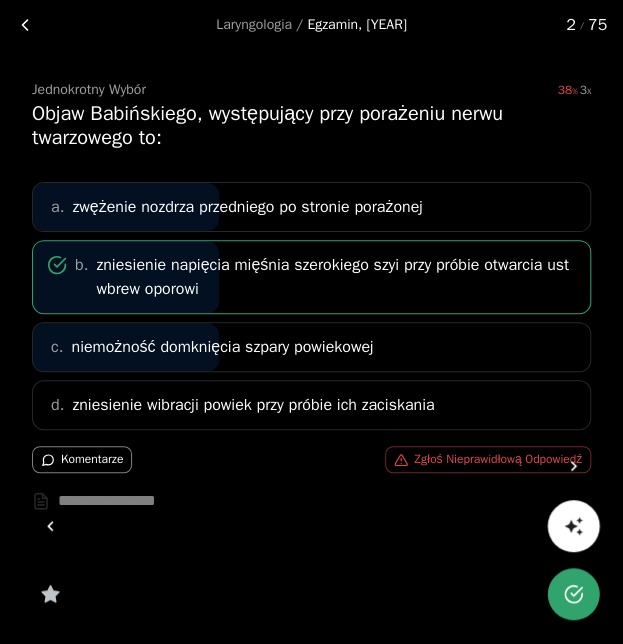 click at bounding box center (573, 466) 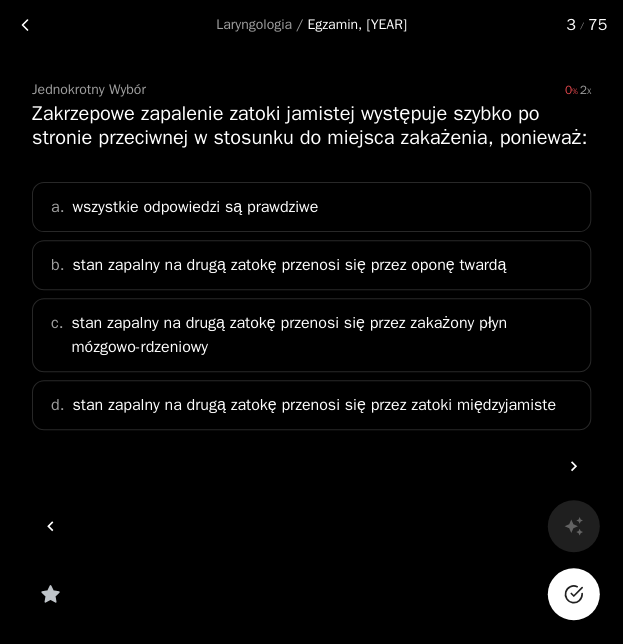 click on "stan zapalny na drugą zatokę przenosi się przez zatoki międzyjamiste" at bounding box center [313, 405] 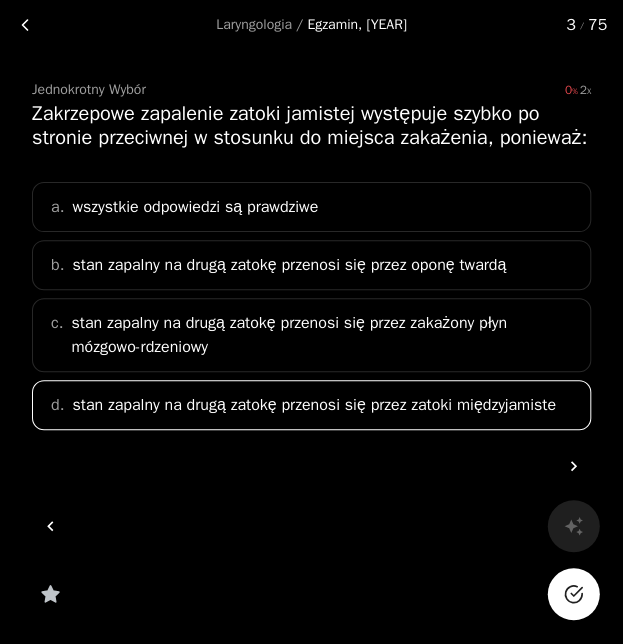 click at bounding box center (576, 591) 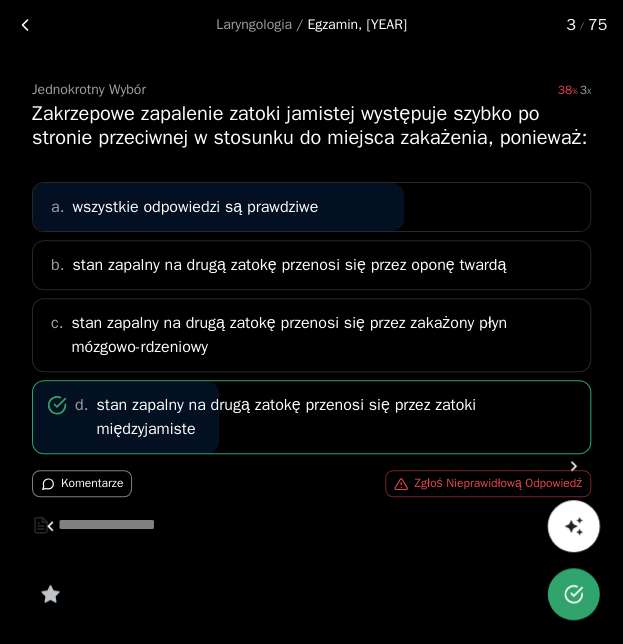 click at bounding box center (573, 466) 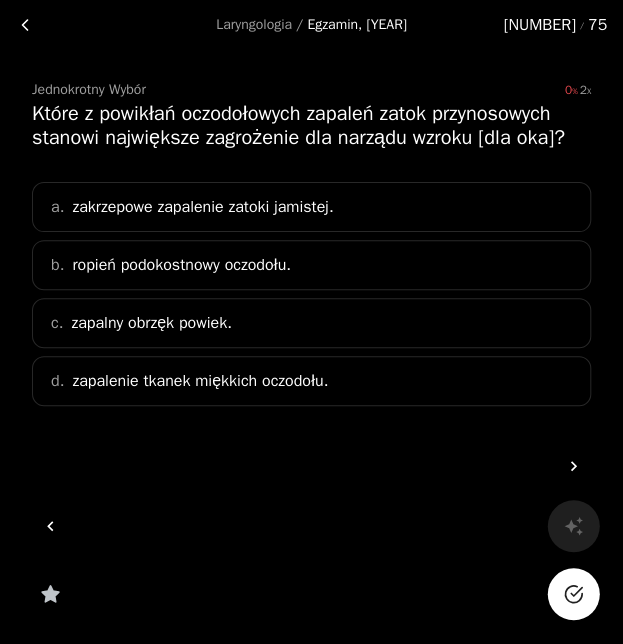 click on "zakrzepowe zapalenie zatoki jamistej." at bounding box center (202, 207) 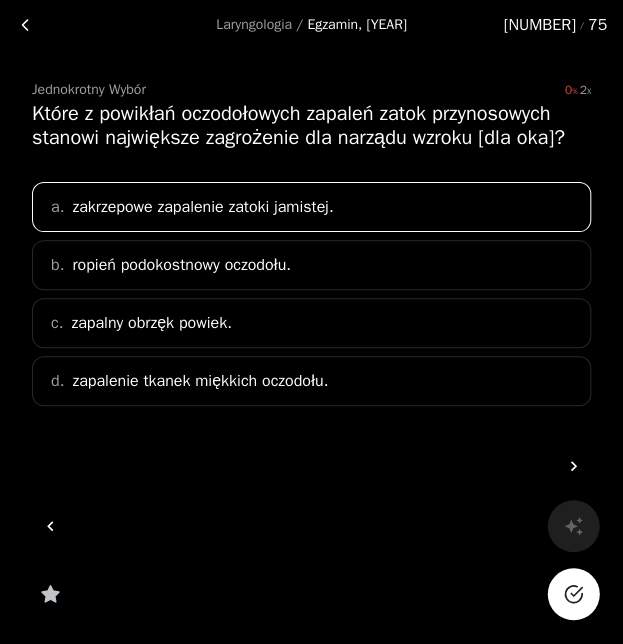 click at bounding box center [573, 594] 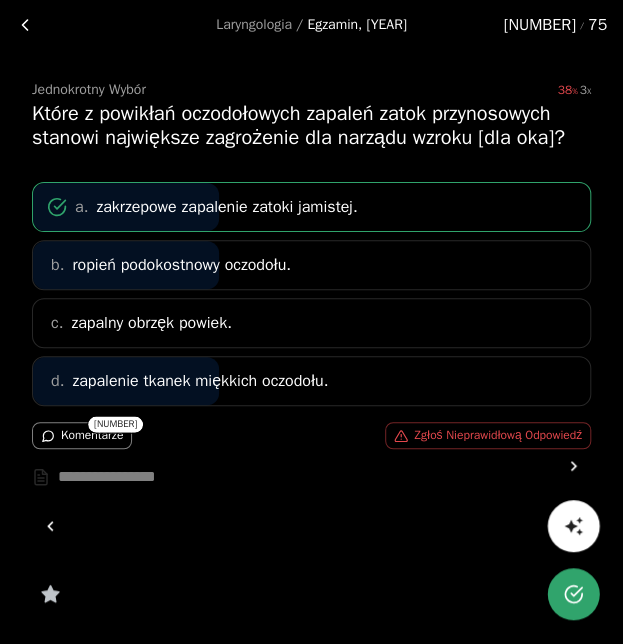 click at bounding box center [573, 466] 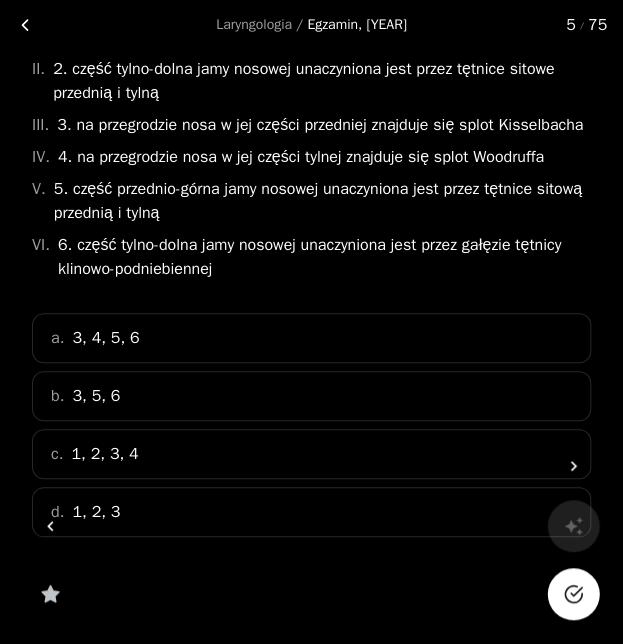 scroll, scrollTop: 144, scrollLeft: 0, axis: vertical 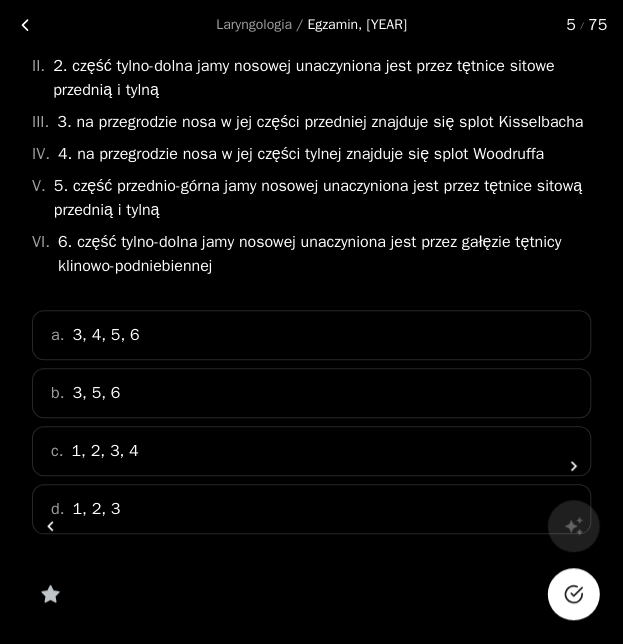 click on "3, 5, 6" at bounding box center (96, 393) 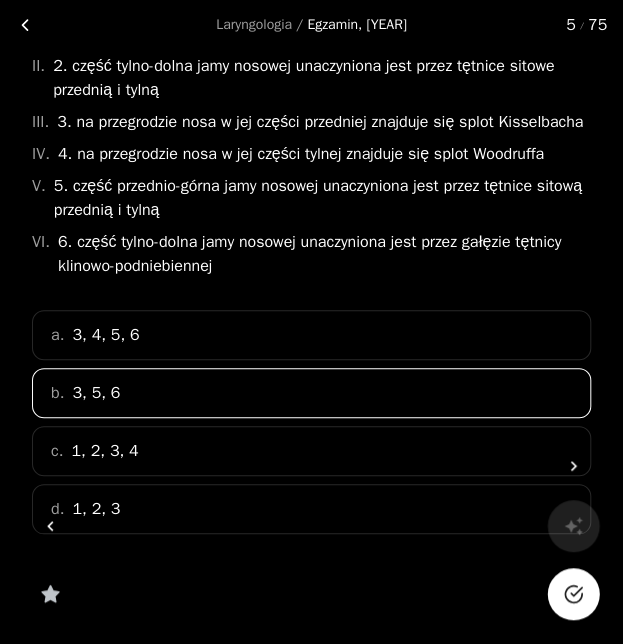 click at bounding box center (576, 591) 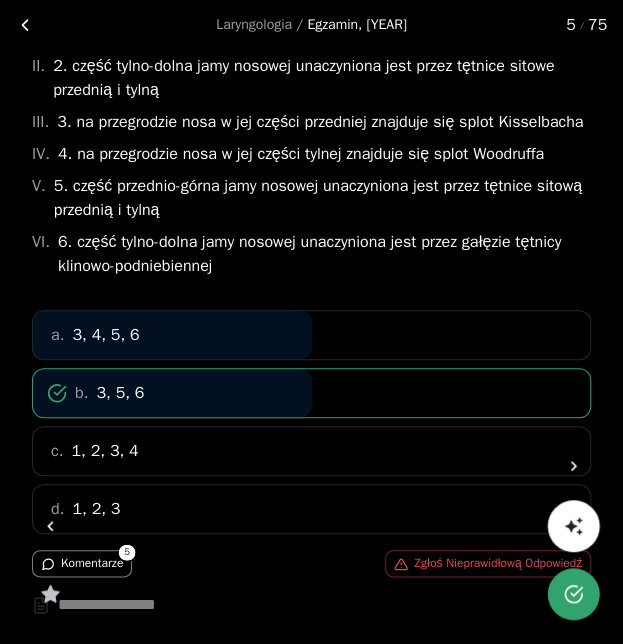 click on "Komentarze" at bounding box center (82, 563) 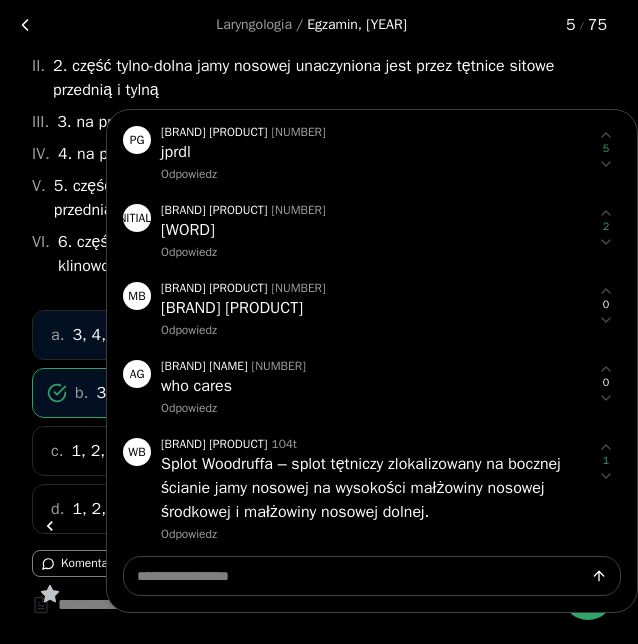 click at bounding box center [319, 322] 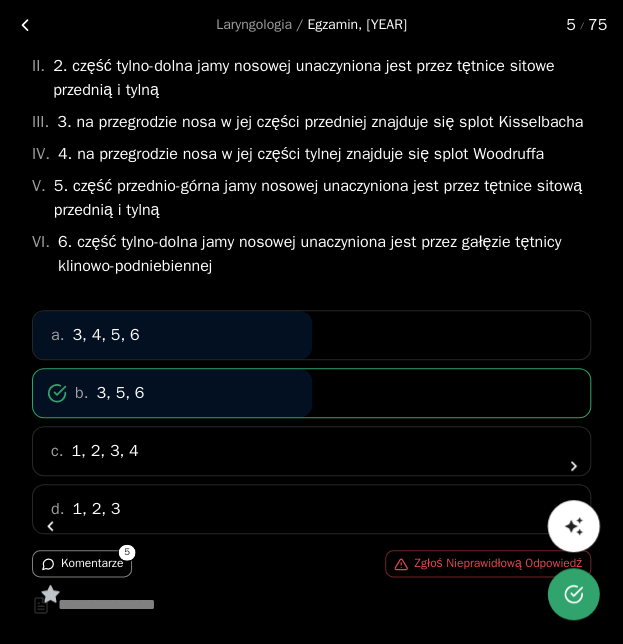 click at bounding box center (573, 466) 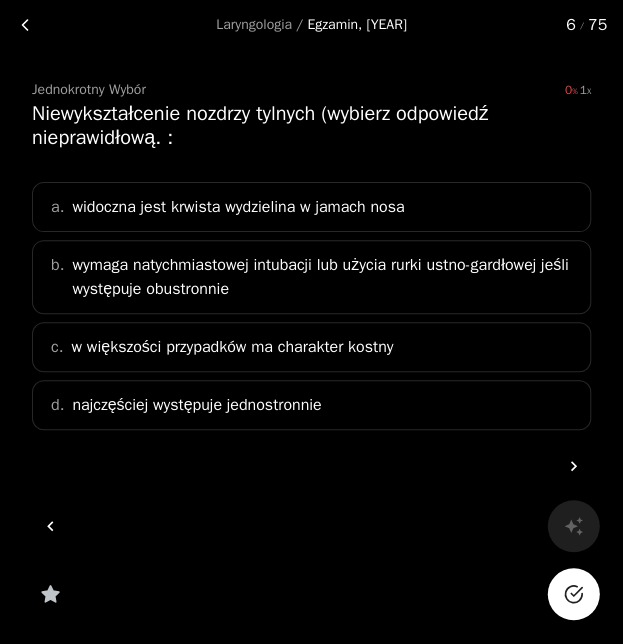 click on "widoczna jest krwista wydzielina w jamach nosa" at bounding box center (238, 207) 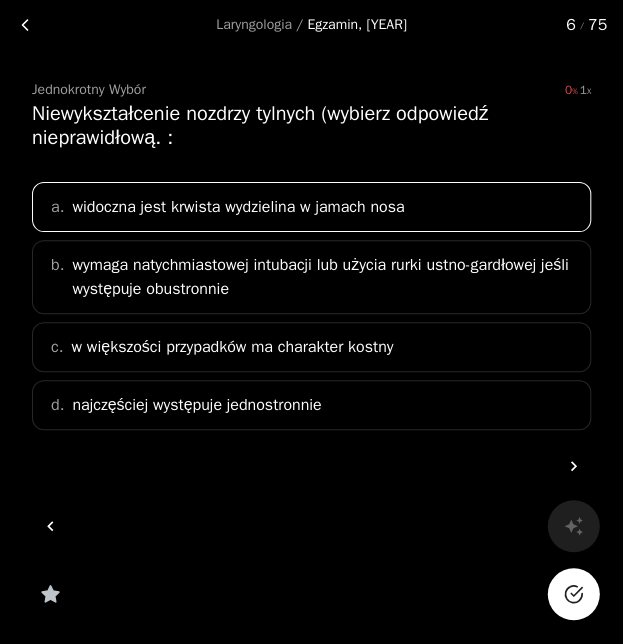 click at bounding box center (573, 594) 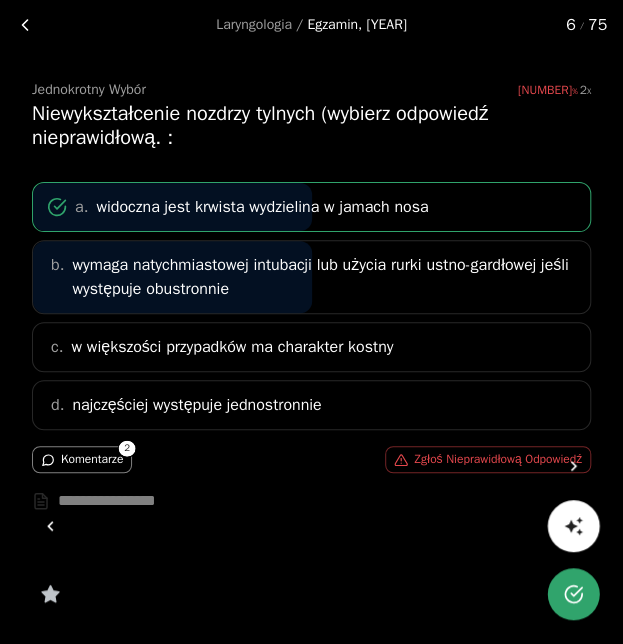 click on "Komentarze" at bounding box center (82, 459) 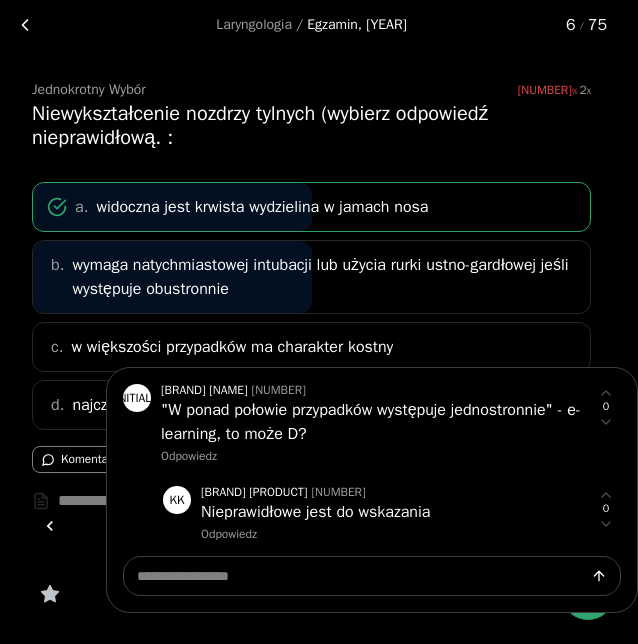 click at bounding box center (319, 322) 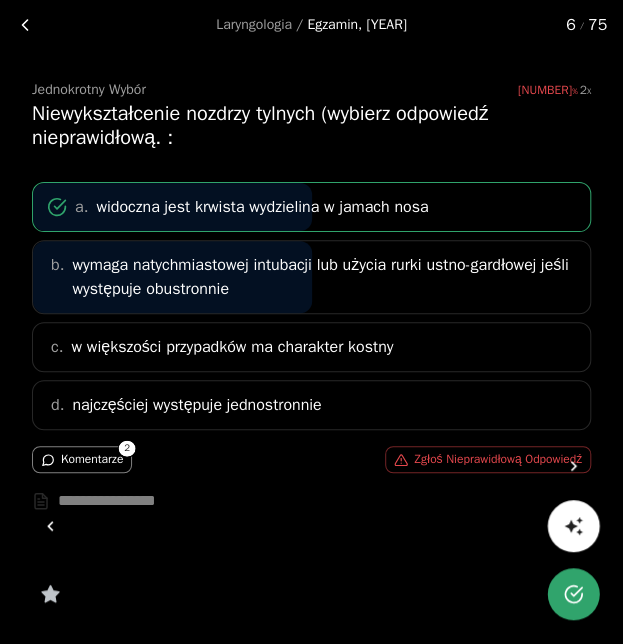click at bounding box center (573, 466) 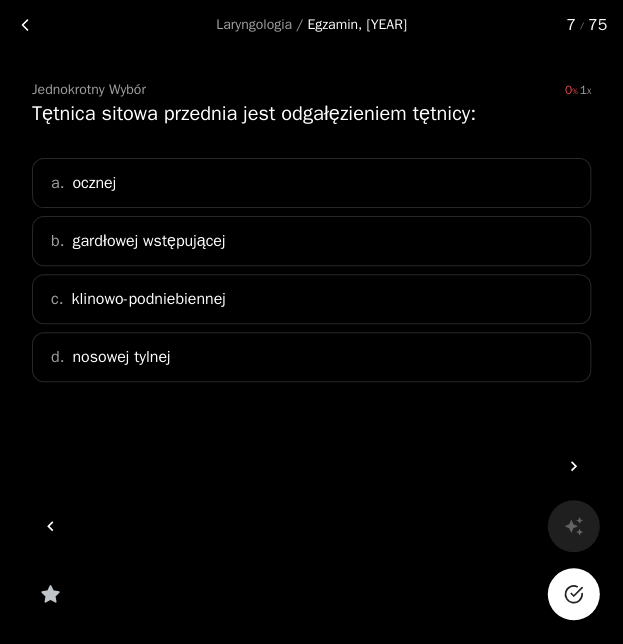 click on "a.   ocznej" at bounding box center [311, 183] 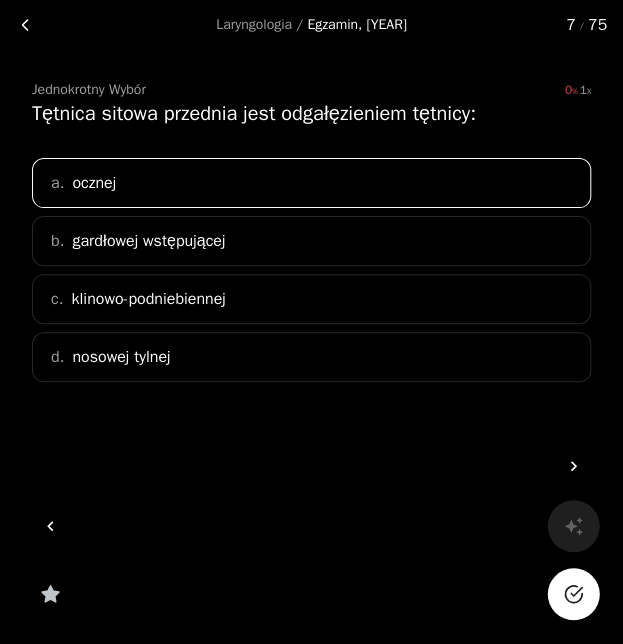 click at bounding box center (573, 594) 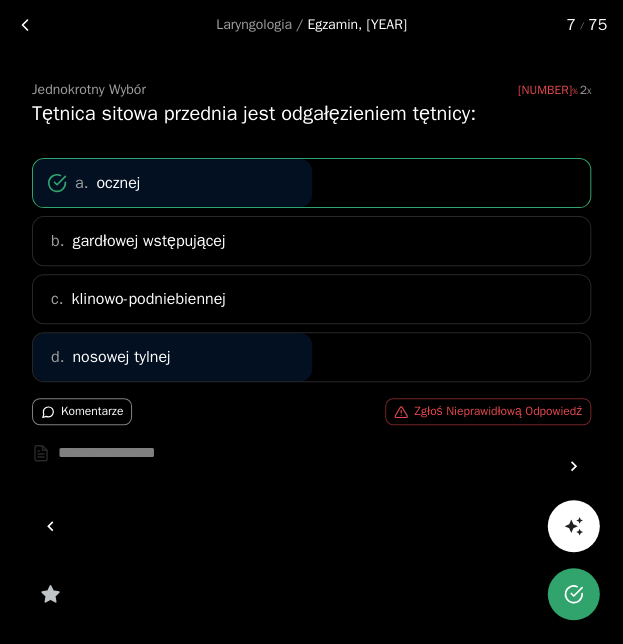 click at bounding box center (573, 466) 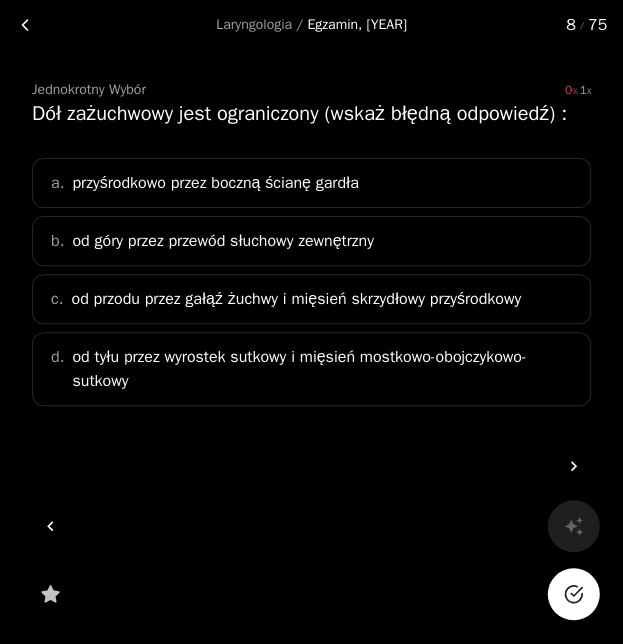 click on "od tyłu przez wyrostek sutkowy i mięsień mostkowo-obojczykowo-sutkowy" at bounding box center (222, 241) 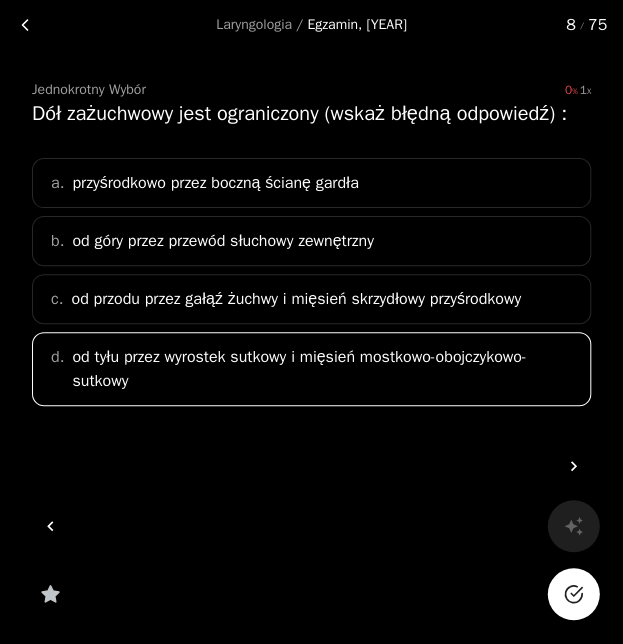 click at bounding box center (573, 594) 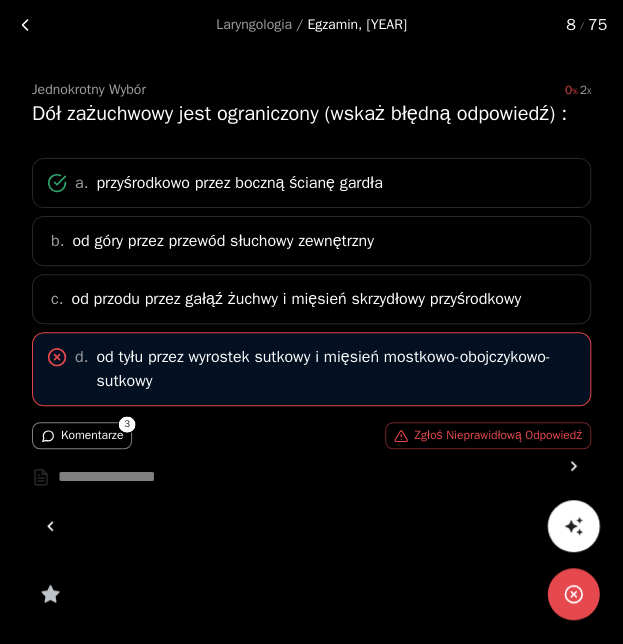 click on "3" at bounding box center [127, 424] 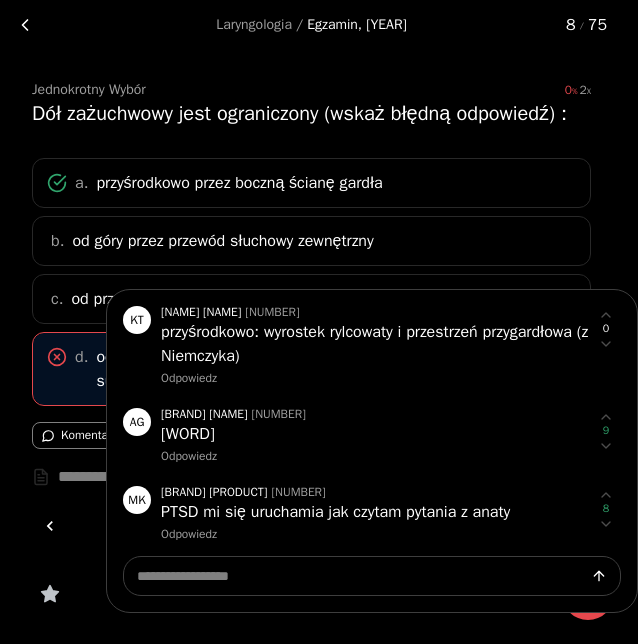 click at bounding box center [319, 322] 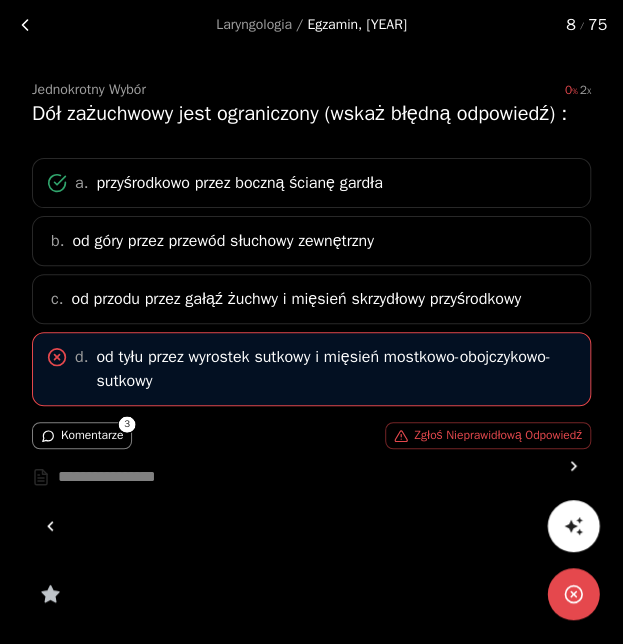 click at bounding box center (573, 466) 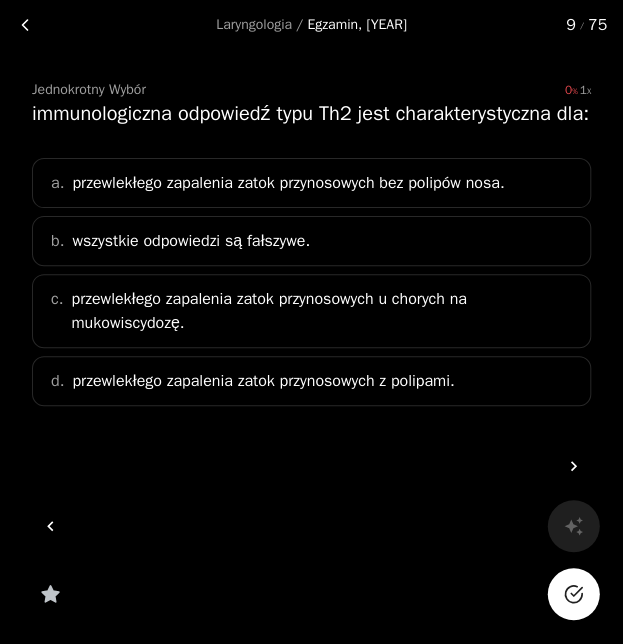 click on "a. przewlekłego zapalenia zatok przynosowych bez polipów nosa." at bounding box center (311, 183) 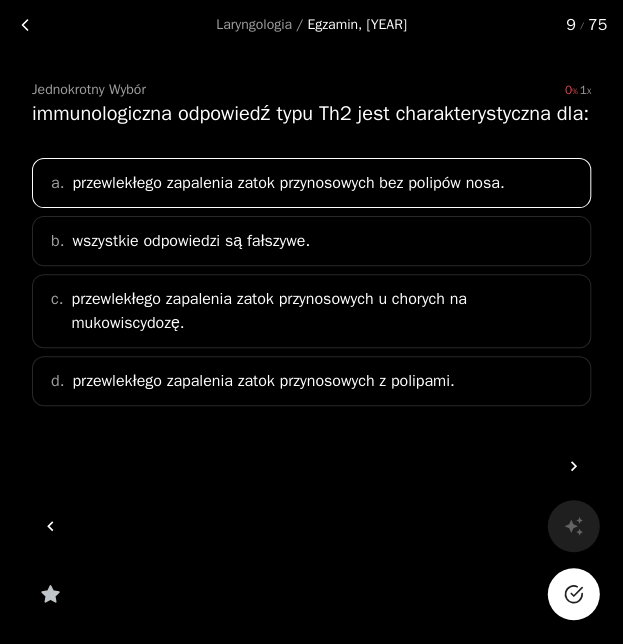click at bounding box center (573, 594) 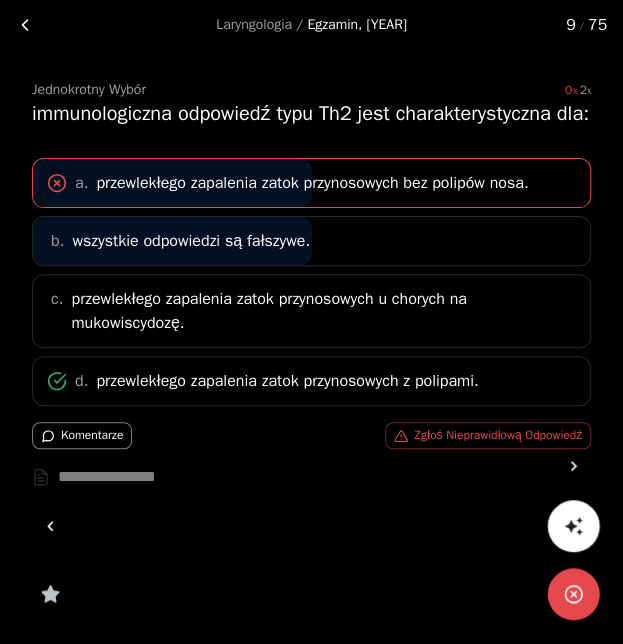 click at bounding box center (573, 466) 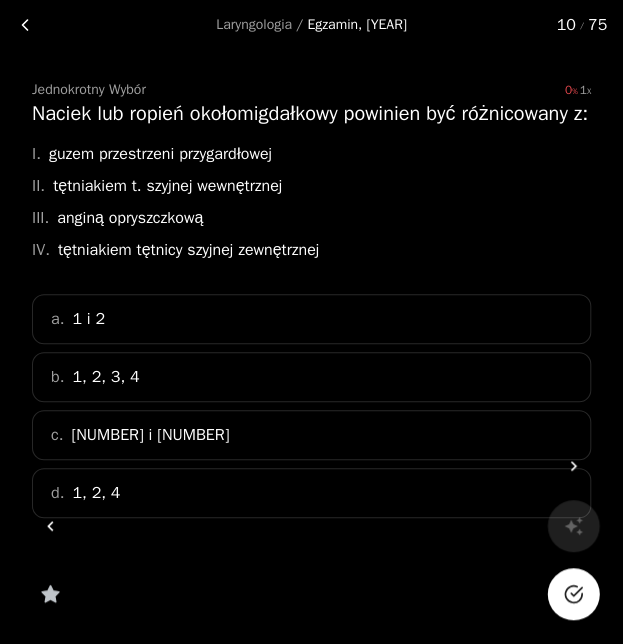 click on "a.   1 i 2" at bounding box center [311, 319] 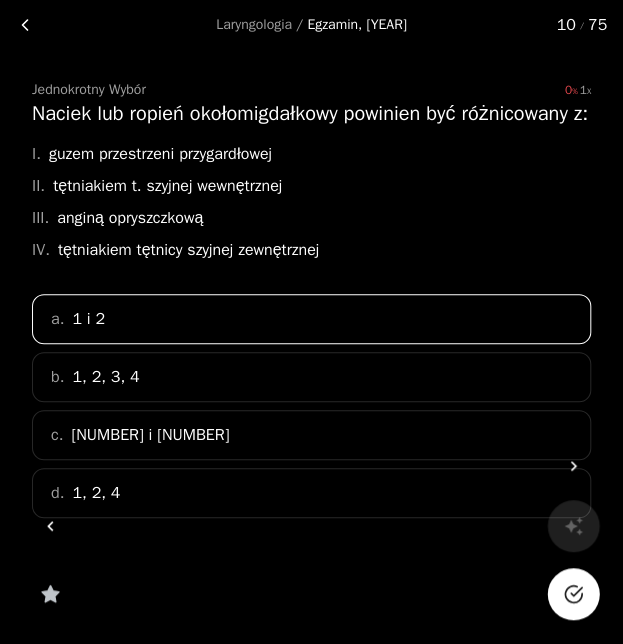 click at bounding box center (573, 594) 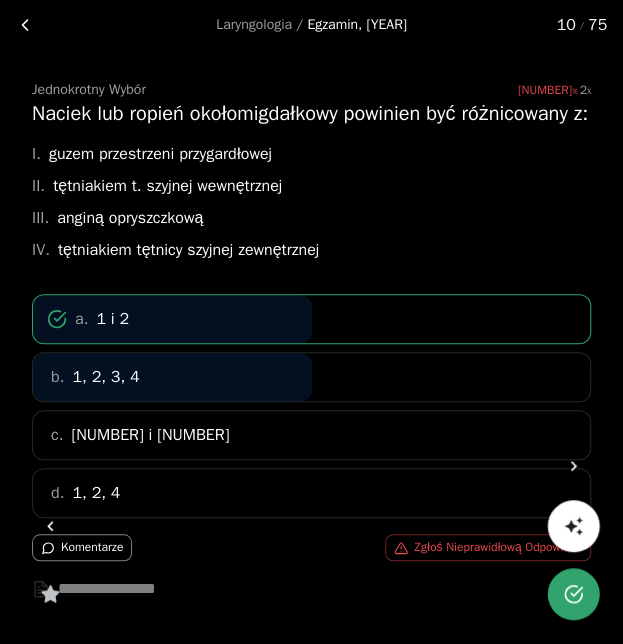 click at bounding box center (573, 466) 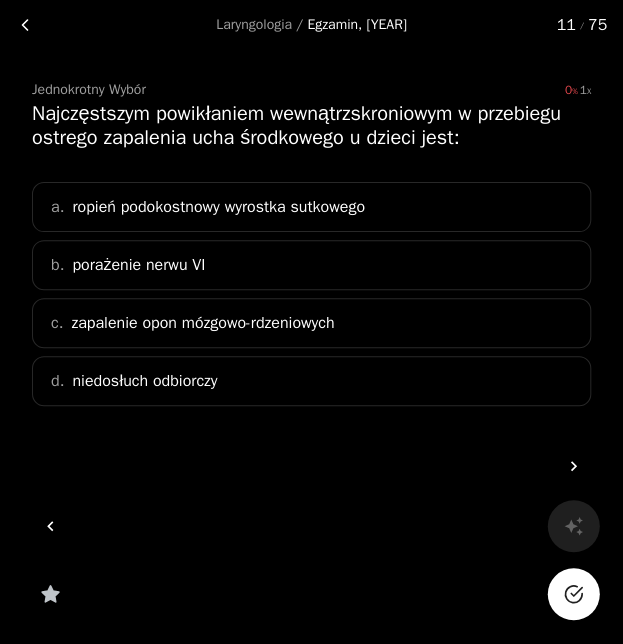 click on "a.   ropień podokostnowy wyrostka sutkowego" at bounding box center (311, 207) 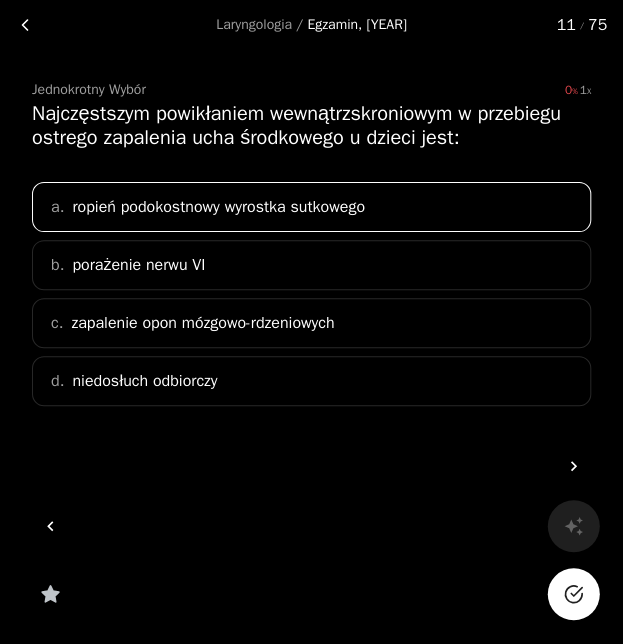 click at bounding box center [573, 594] 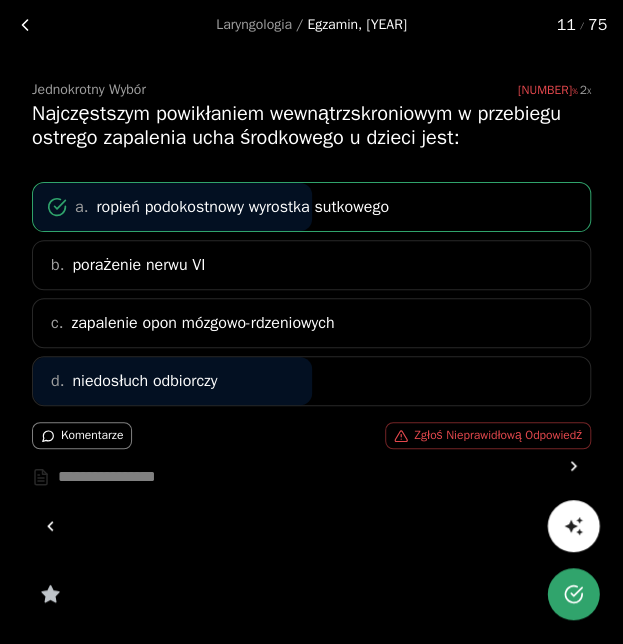 click at bounding box center (573, 466) 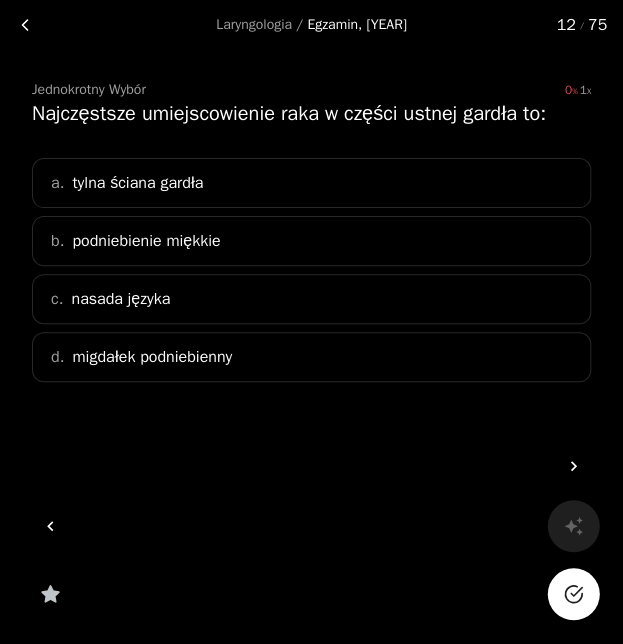 click on "c.   nasada języka" at bounding box center [311, 299] 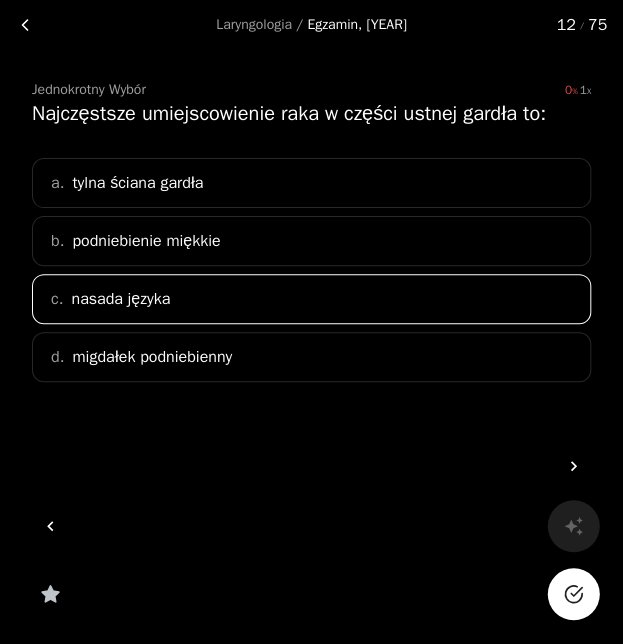 click at bounding box center (573, 594) 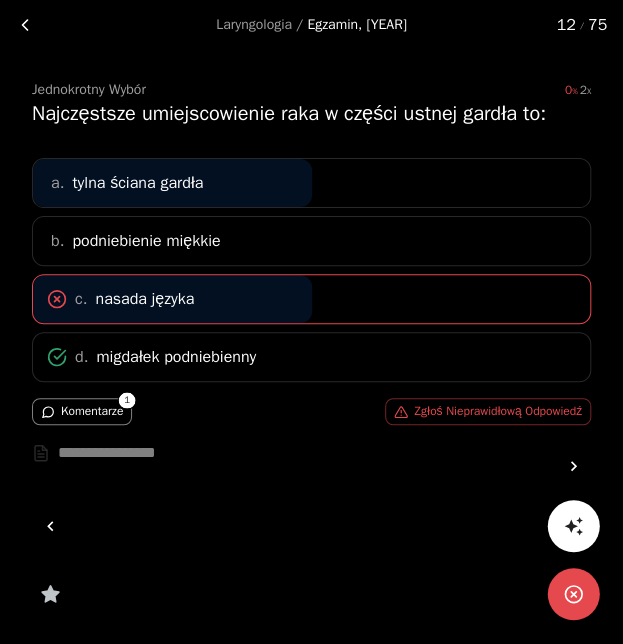 click on "Komentarze" at bounding box center (82, 411) 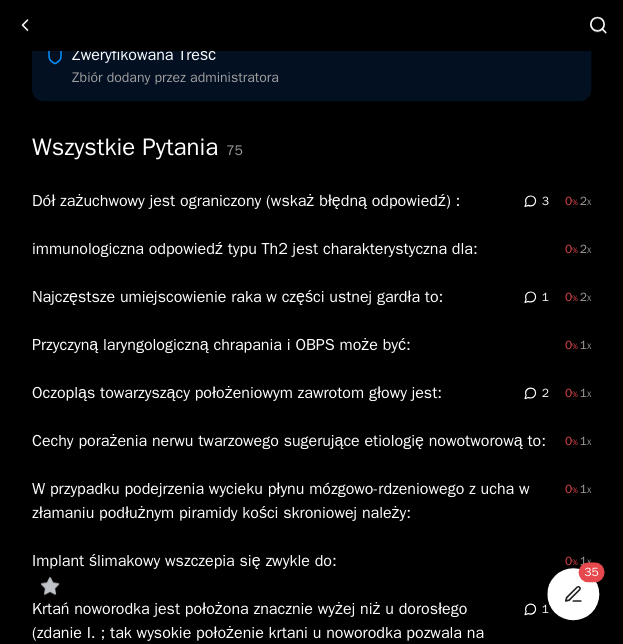 scroll, scrollTop: 233, scrollLeft: 0, axis: vertical 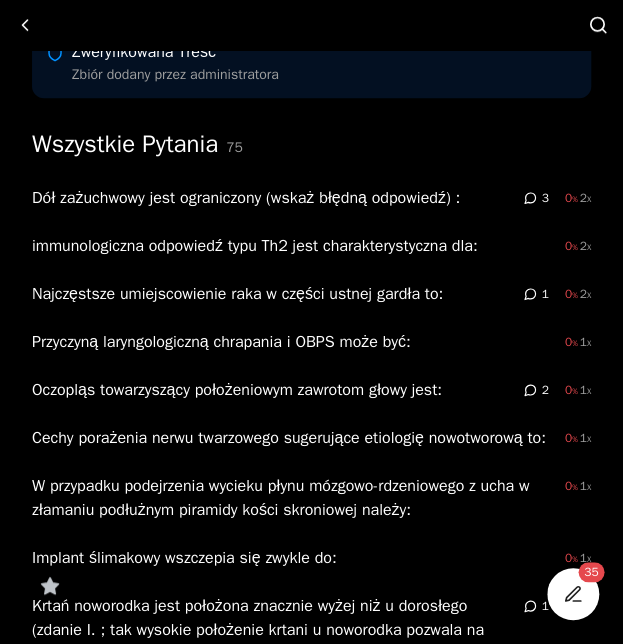 click on "Dół zażuchwowy jest ograniczony (wskaż błędną odpowiedź) :" at bounding box center (273, 198) 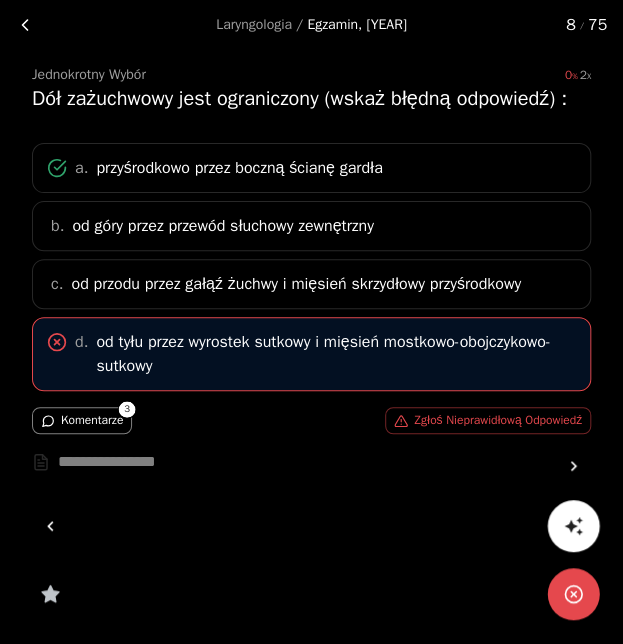 click at bounding box center [573, 466] 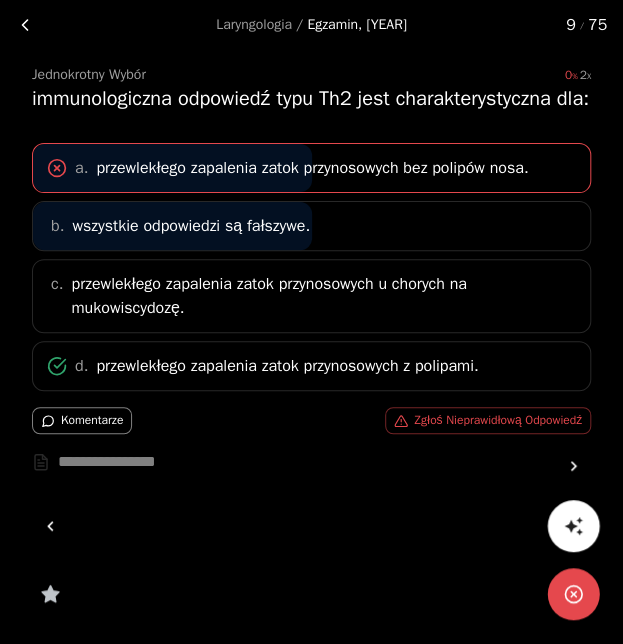 click at bounding box center (573, 466) 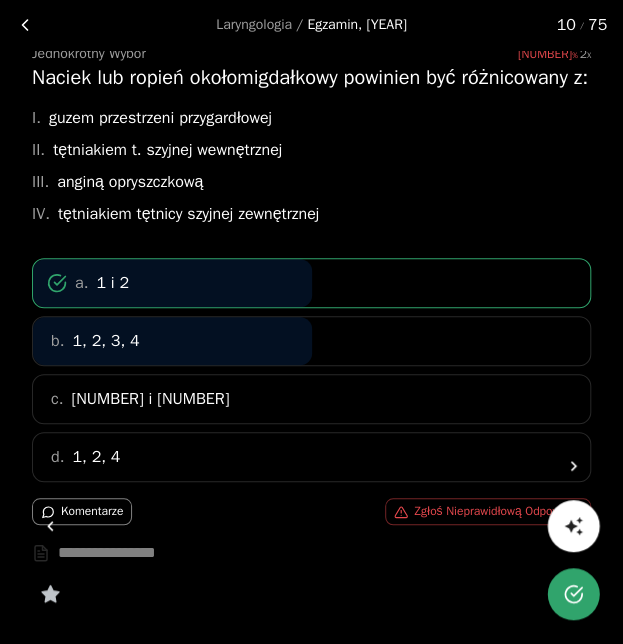 click at bounding box center [573, 466] 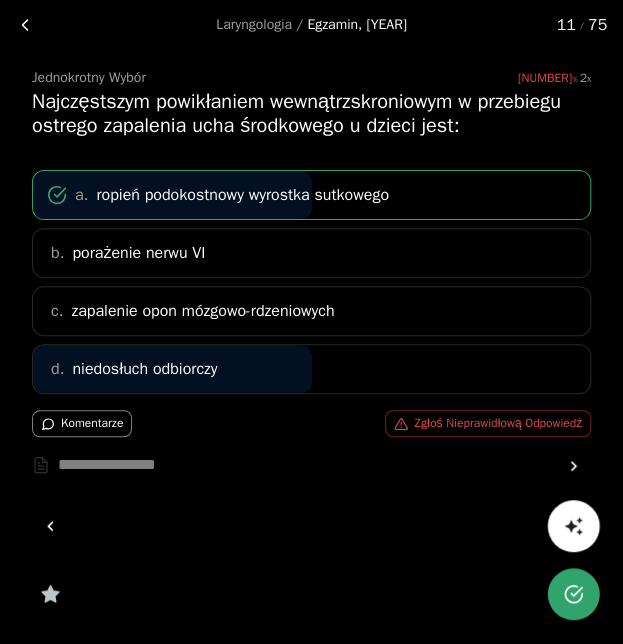 click at bounding box center [573, 466] 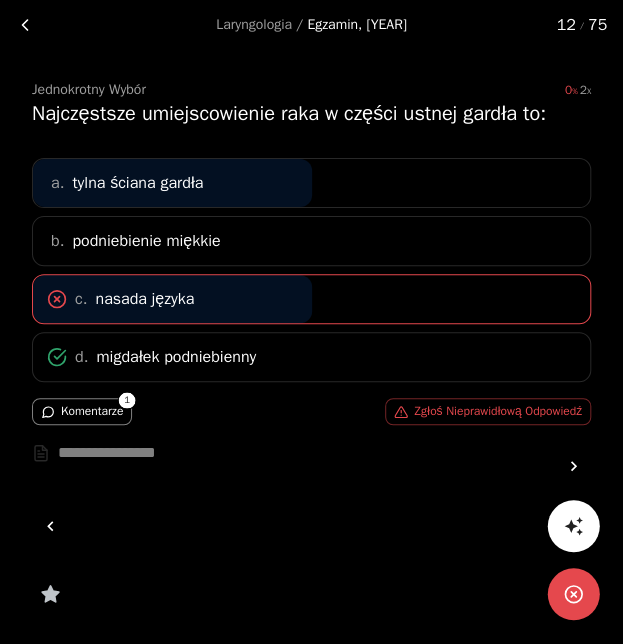 click on "Komentarze" at bounding box center (82, 411) 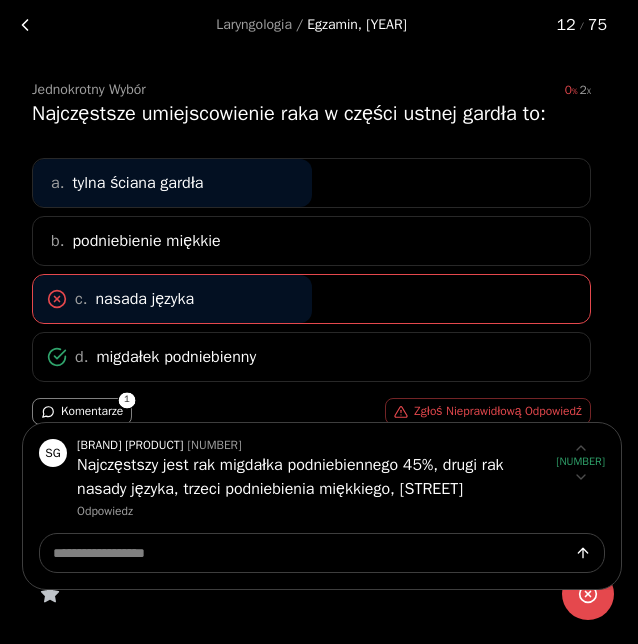 click at bounding box center [319, 322] 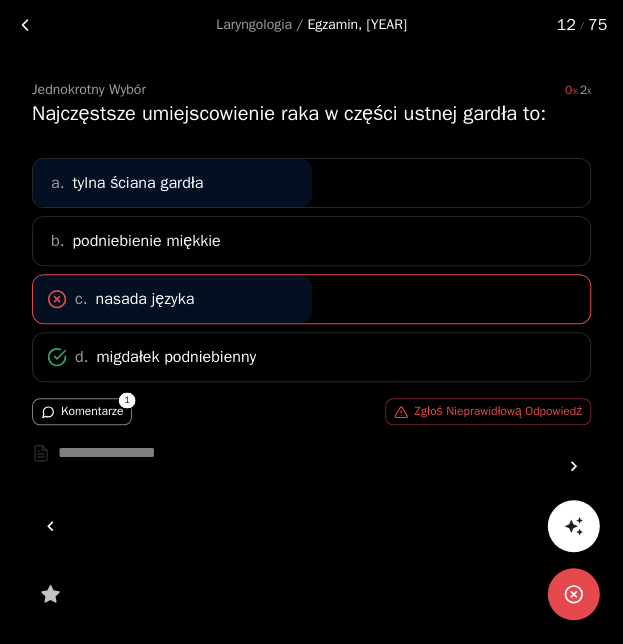 click at bounding box center (573, 466) 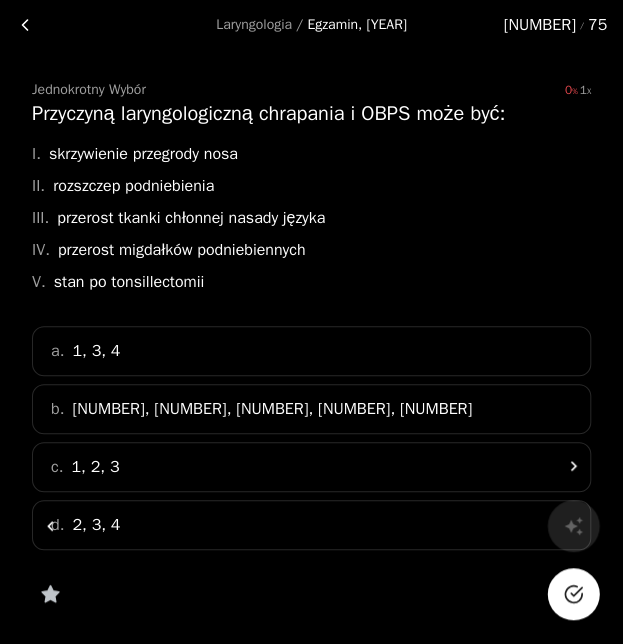 click on "a. 1, 3, 4" at bounding box center (311, 351) 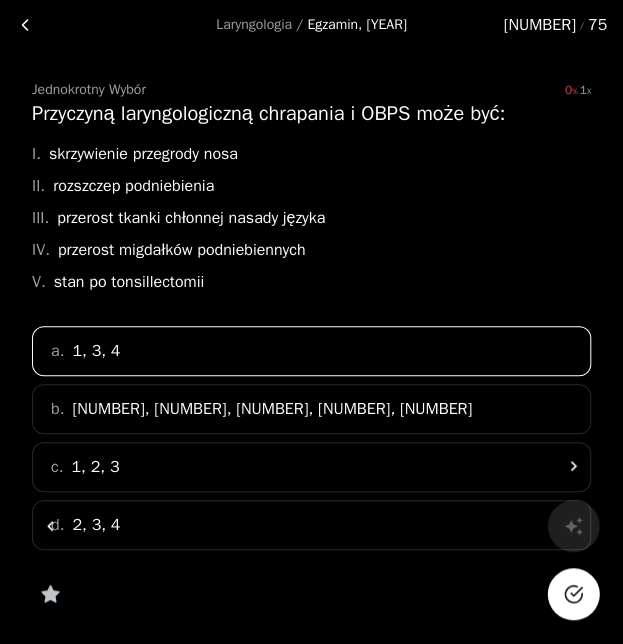 click at bounding box center (573, 594) 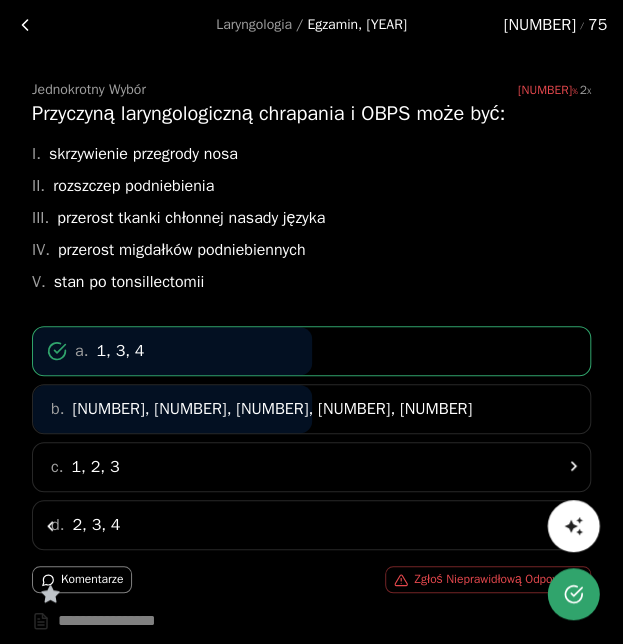 click at bounding box center (573, 466) 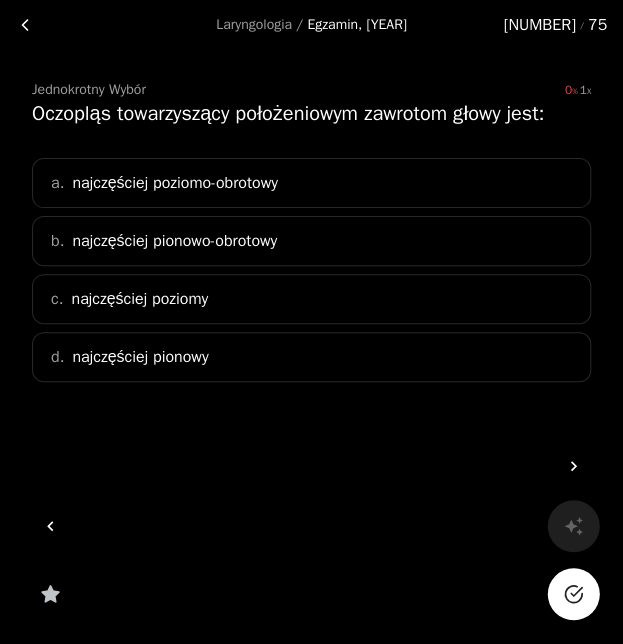 click on "b. najczęściej pionowo-obrotowy" at bounding box center [311, 241] 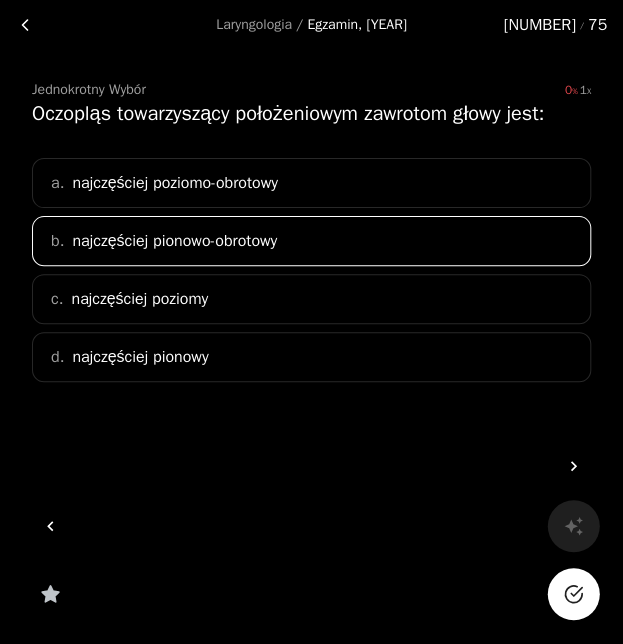 click at bounding box center (573, 594) 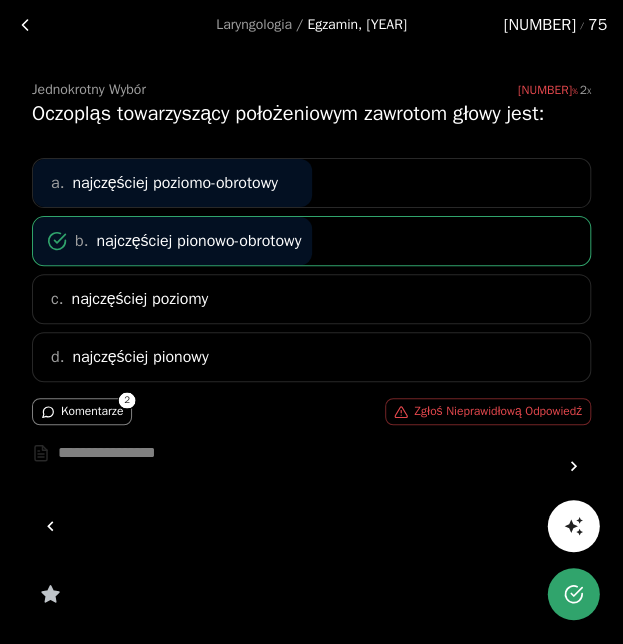 click on "Komentarze" at bounding box center (82, 411) 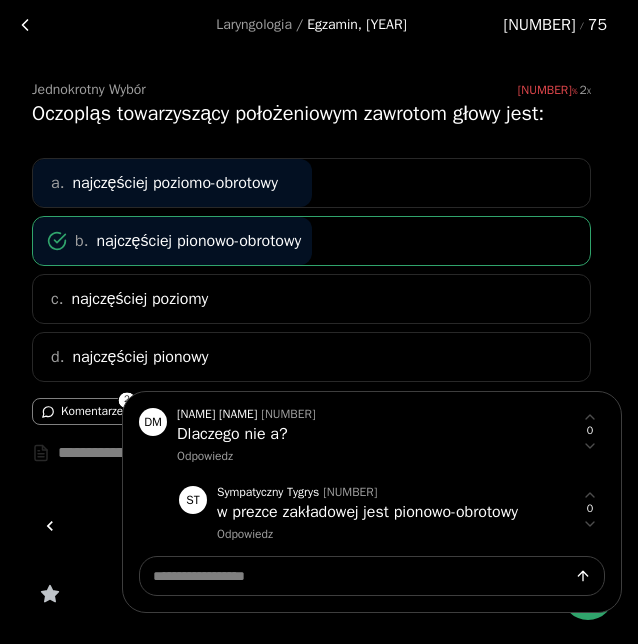 click at bounding box center (319, 322) 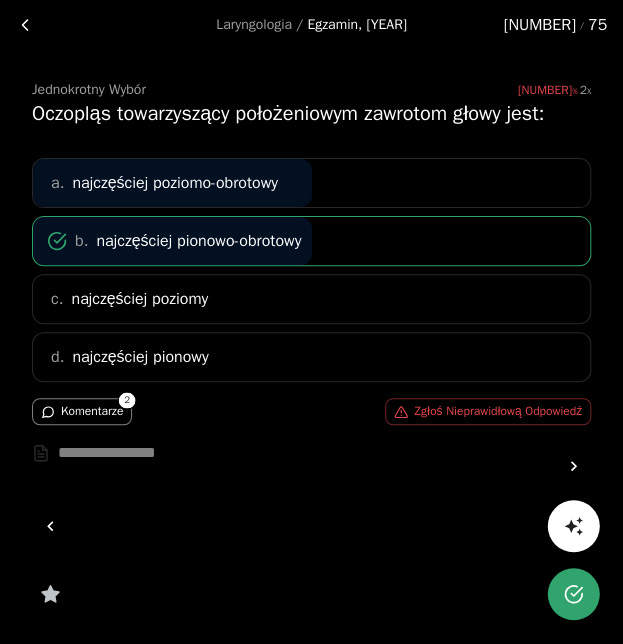 click at bounding box center (573, 466) 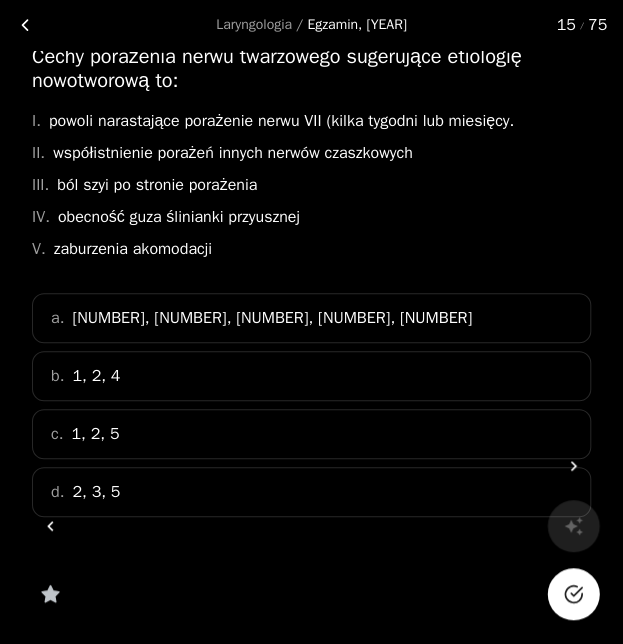 scroll, scrollTop: 50, scrollLeft: 0, axis: vertical 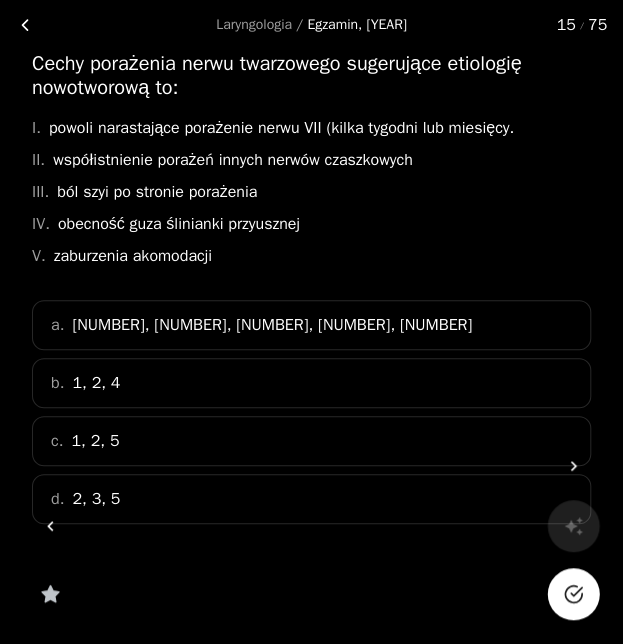 click on "a.   1, 2, 3, 4, 5" at bounding box center (311, 325) 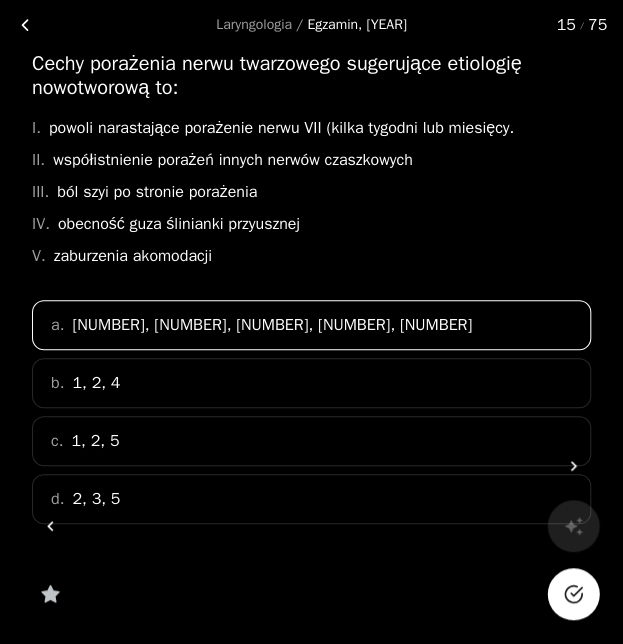 click at bounding box center [576, 591] 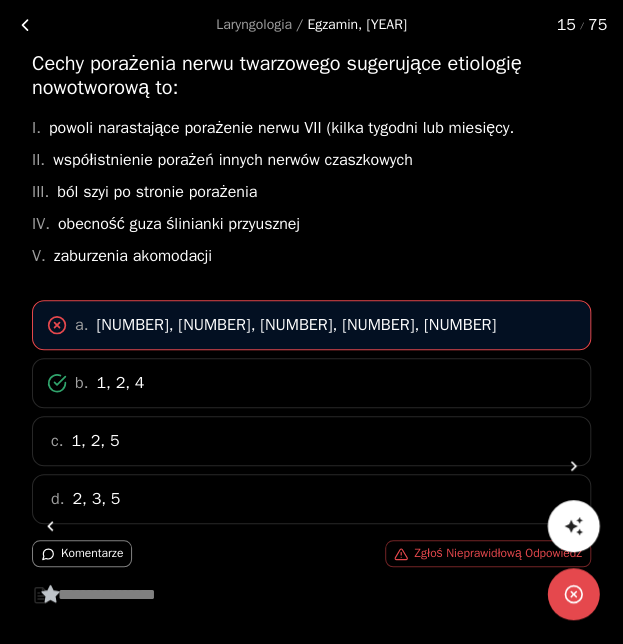 click on "IV.  obecność guza ślinianki przyusznej" at bounding box center [311, 224] 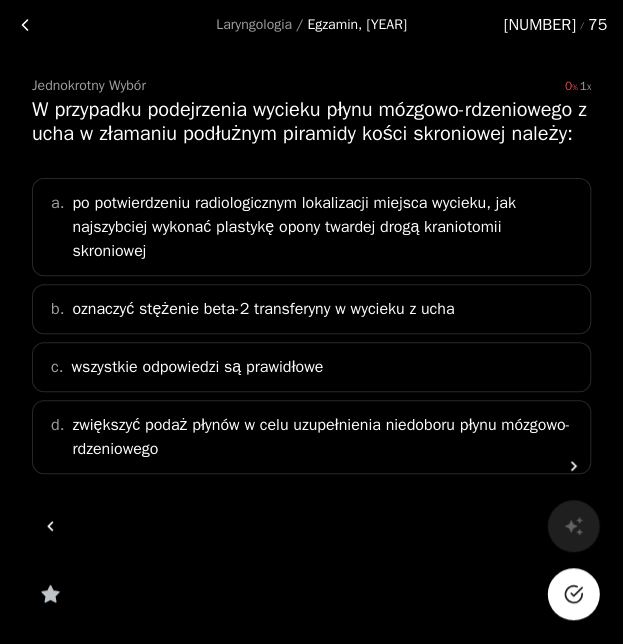 click on "oznaczyć stężenie beta-2 transferyny w wycieku z ucha" at bounding box center [263, 309] 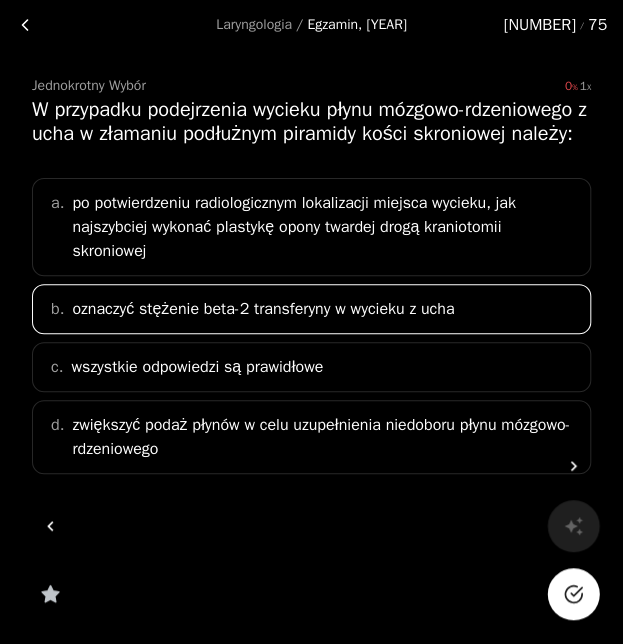 click at bounding box center [573, 594] 